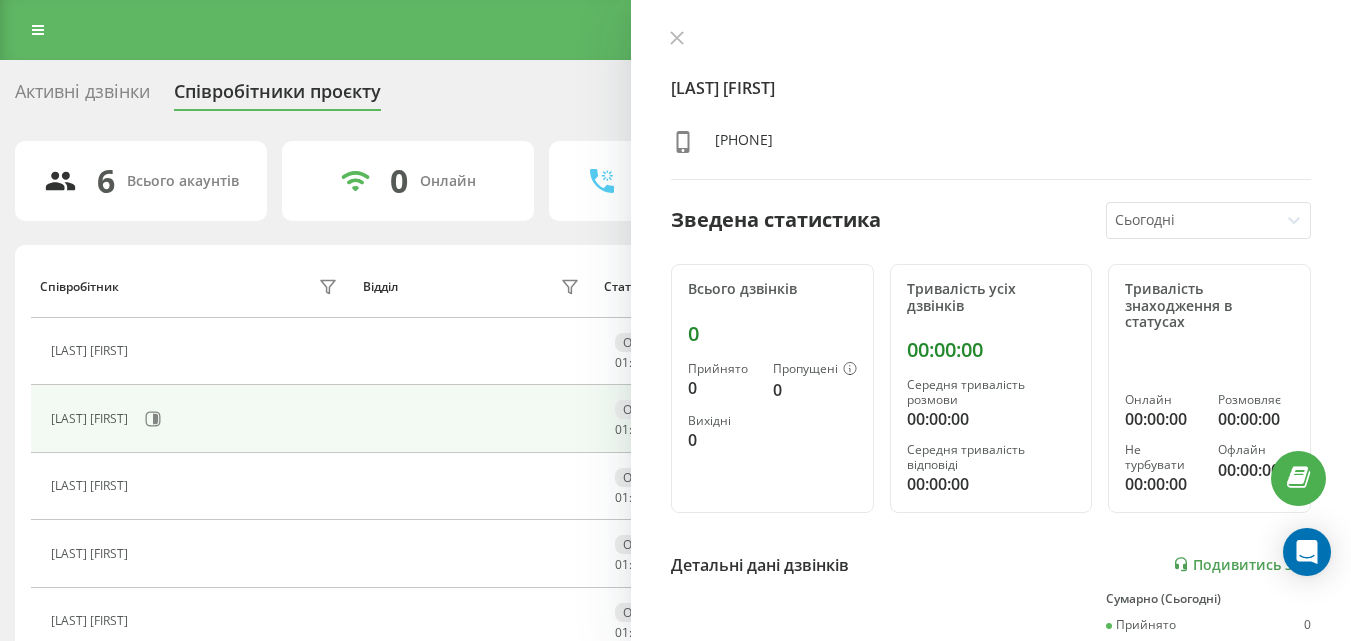 scroll, scrollTop: 0, scrollLeft: 0, axis: both 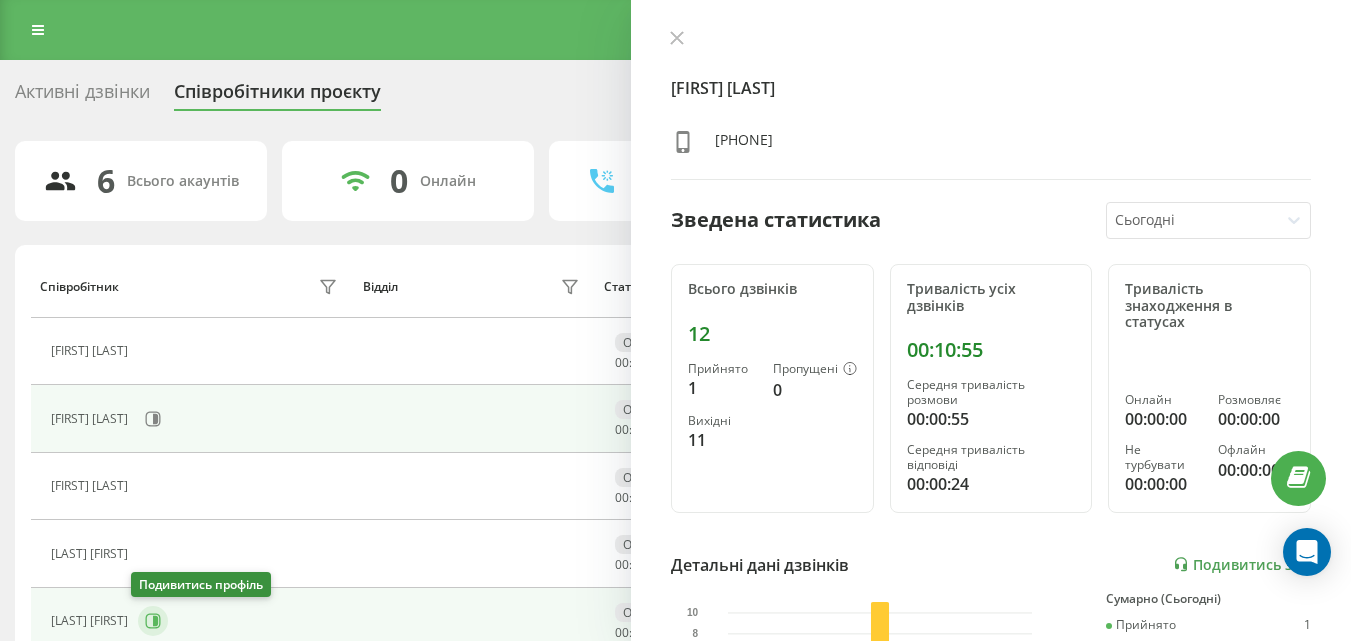 click 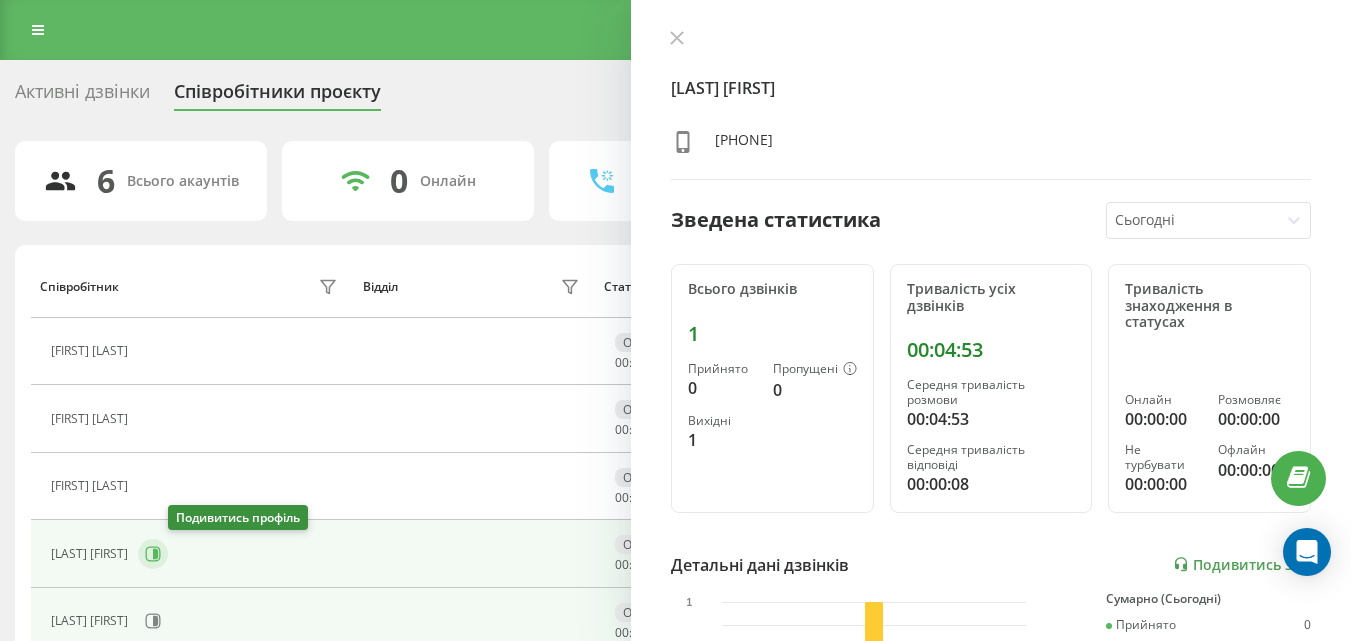scroll, scrollTop: 156, scrollLeft: 0, axis: vertical 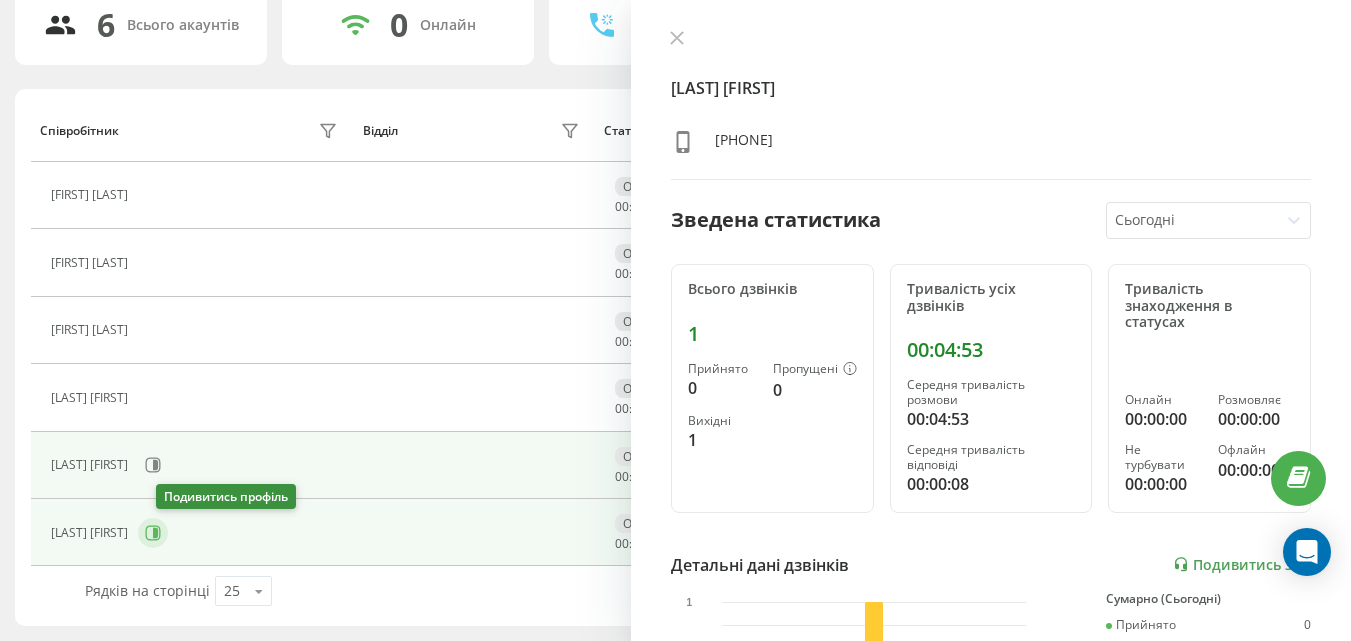 click at bounding box center (153, 533) 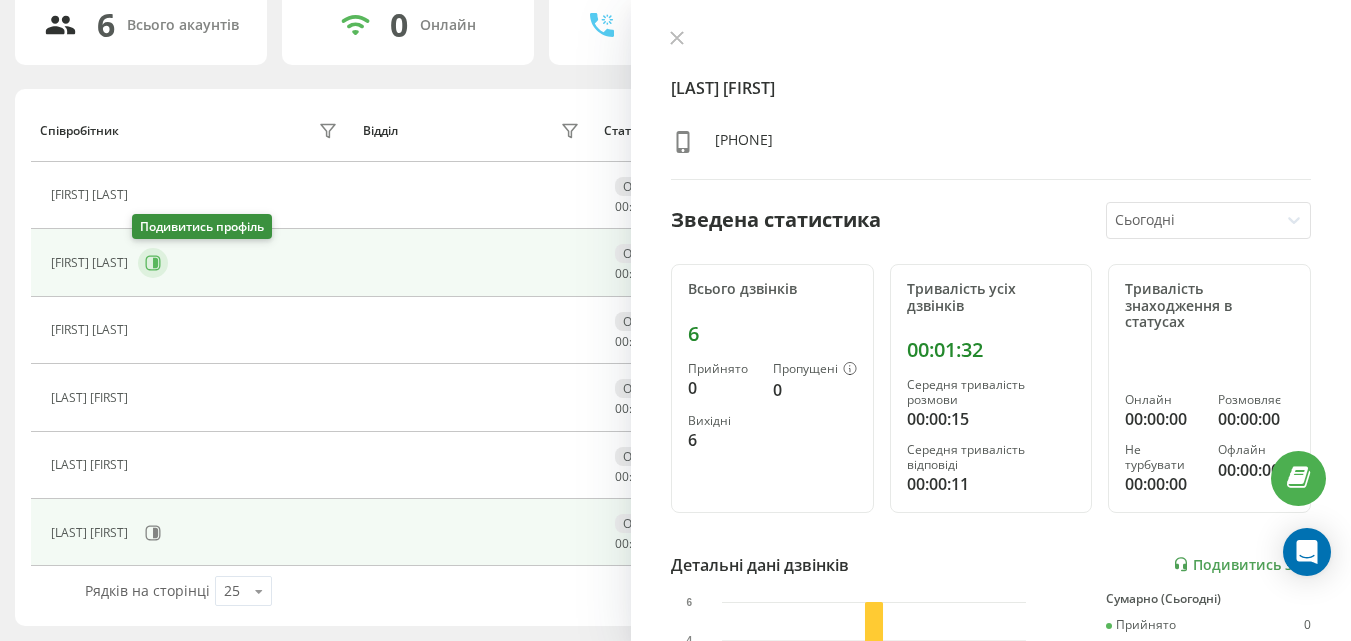 click 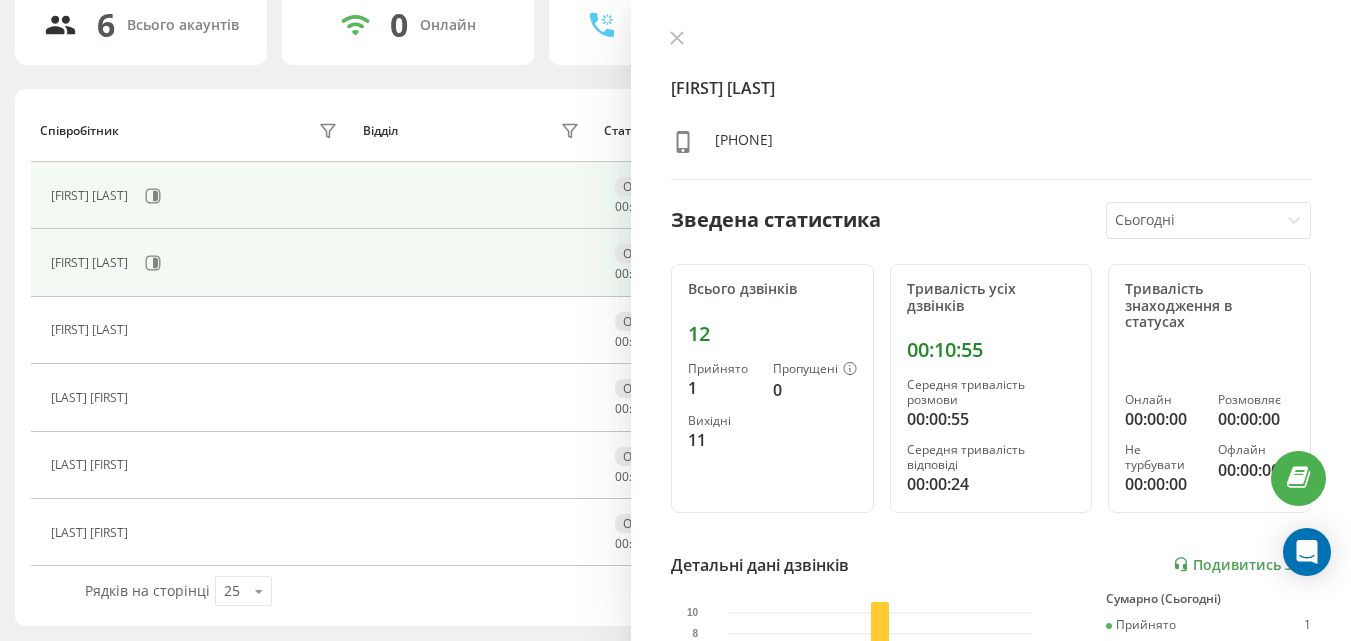 scroll, scrollTop: 0, scrollLeft: 0, axis: both 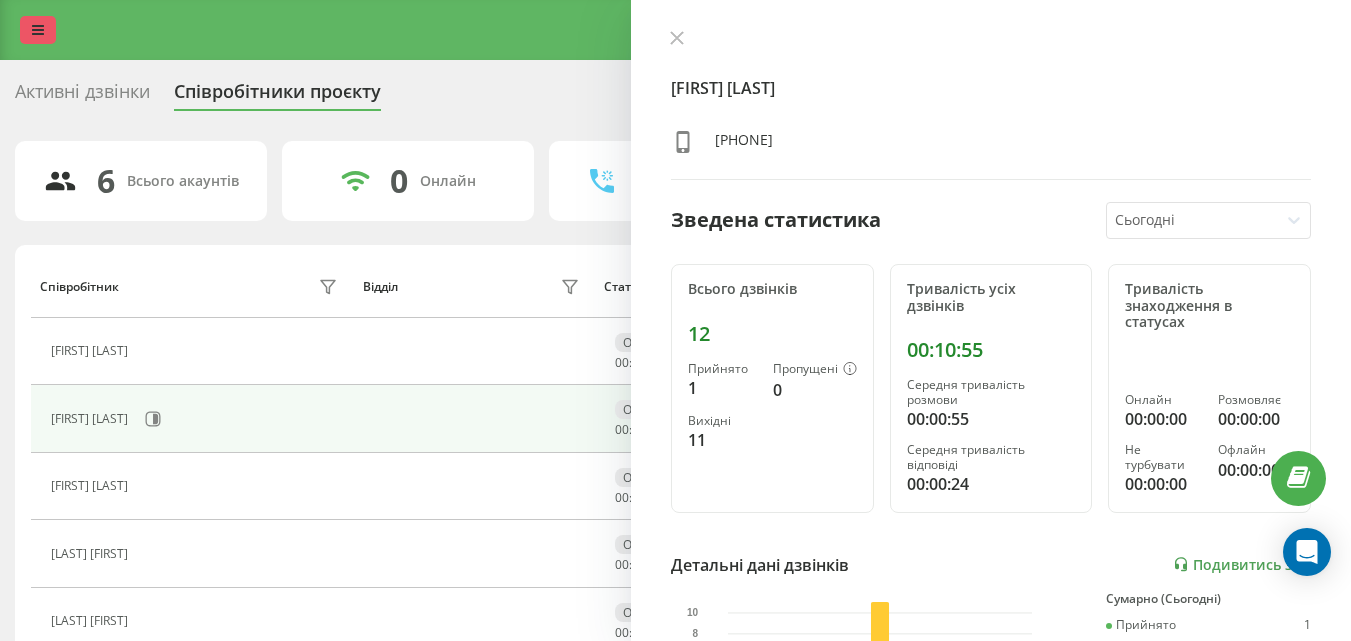 click at bounding box center [38, 30] 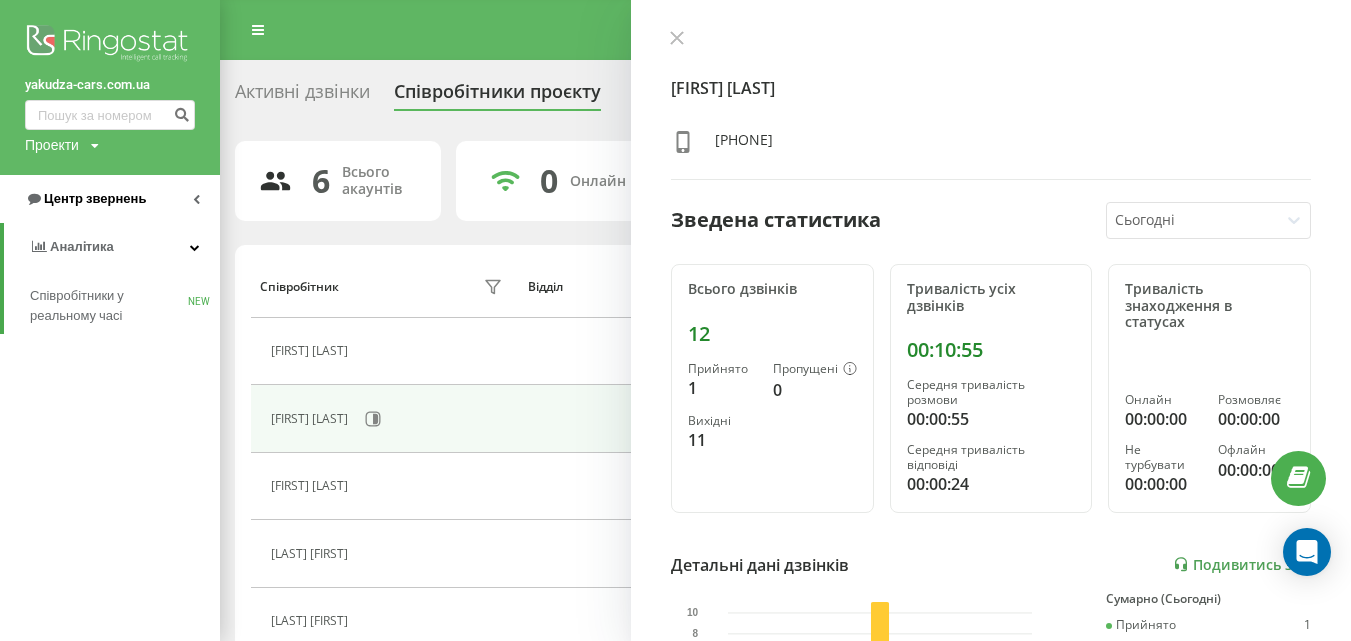 click on "Центр звернень" at bounding box center (110, 199) 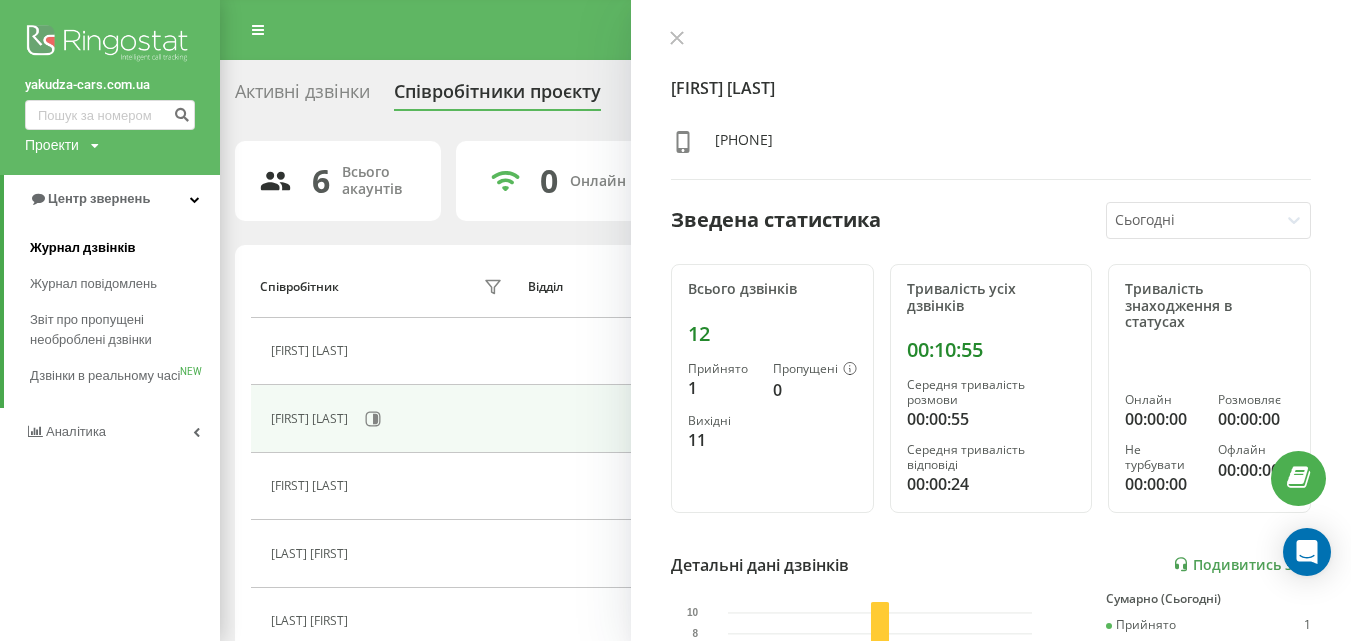 click on "Журнал дзвінків" at bounding box center (83, 248) 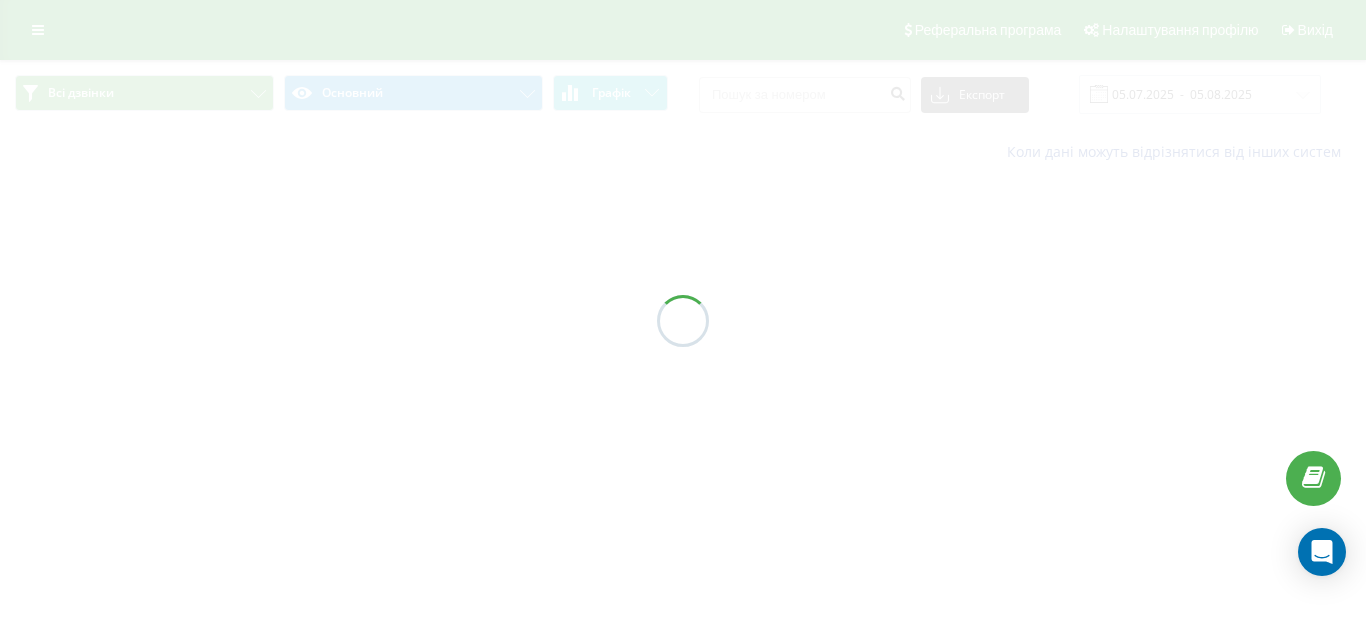 scroll, scrollTop: 0, scrollLeft: 0, axis: both 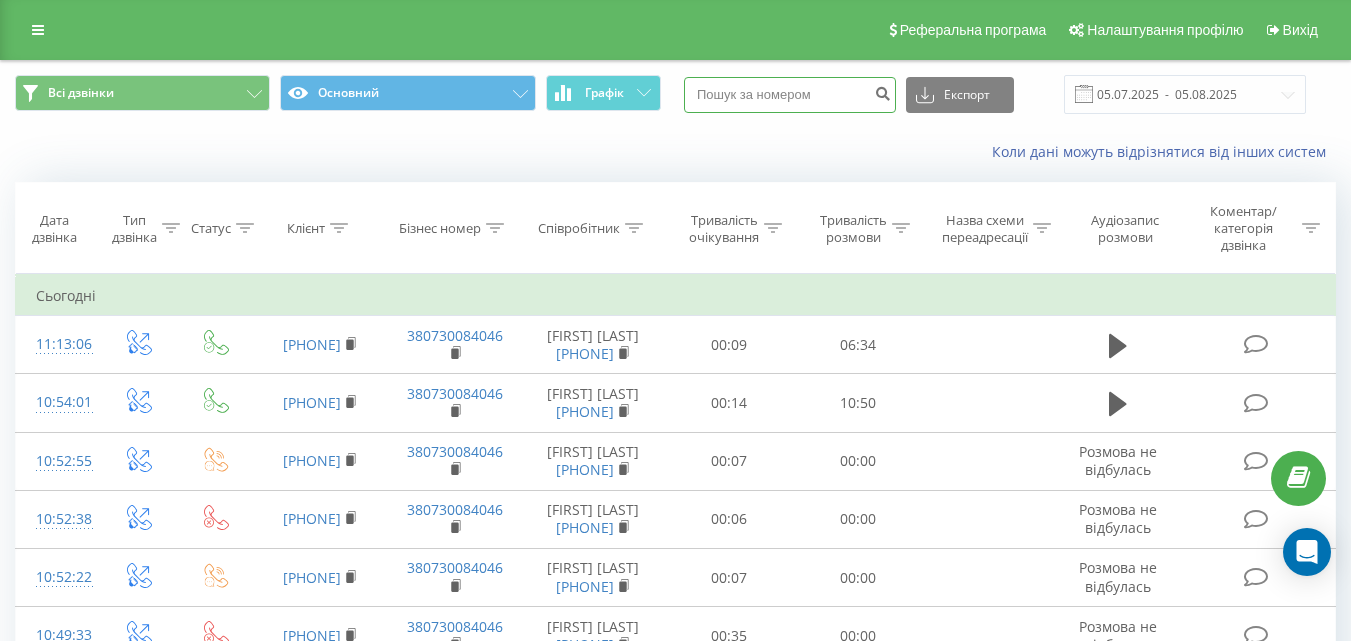 click at bounding box center [790, 95] 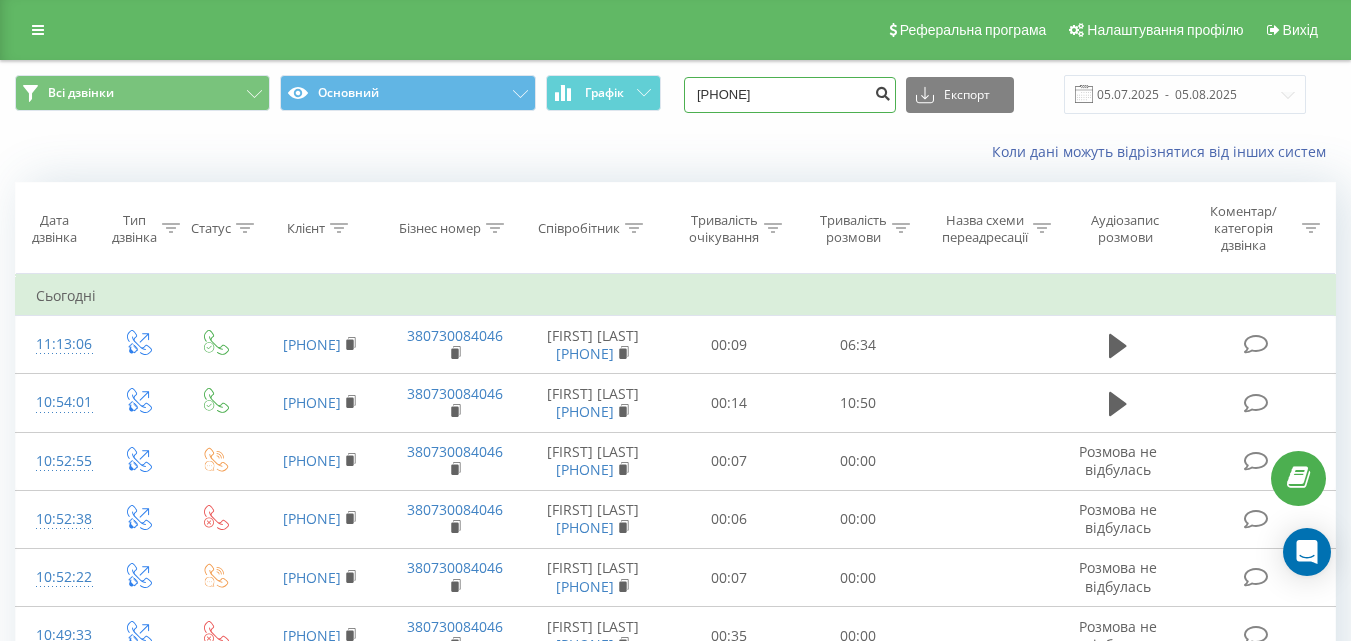 type on "[PHONE]" 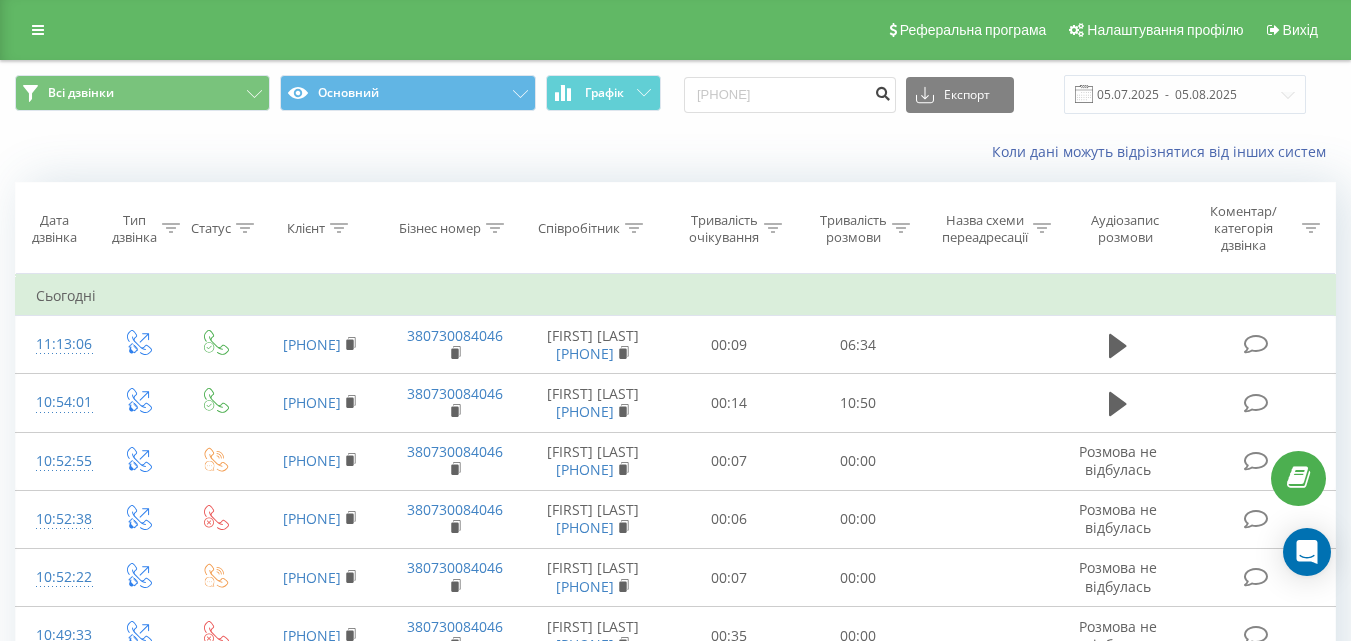 click at bounding box center (882, 91) 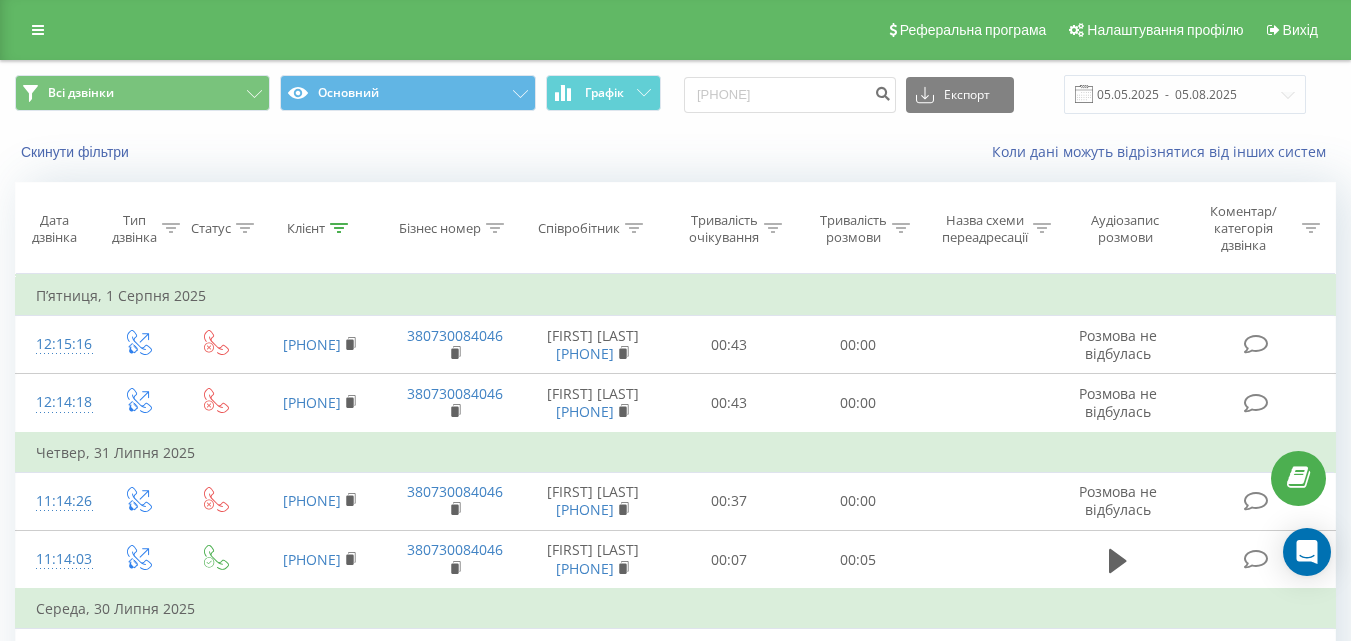 scroll, scrollTop: 0, scrollLeft: 0, axis: both 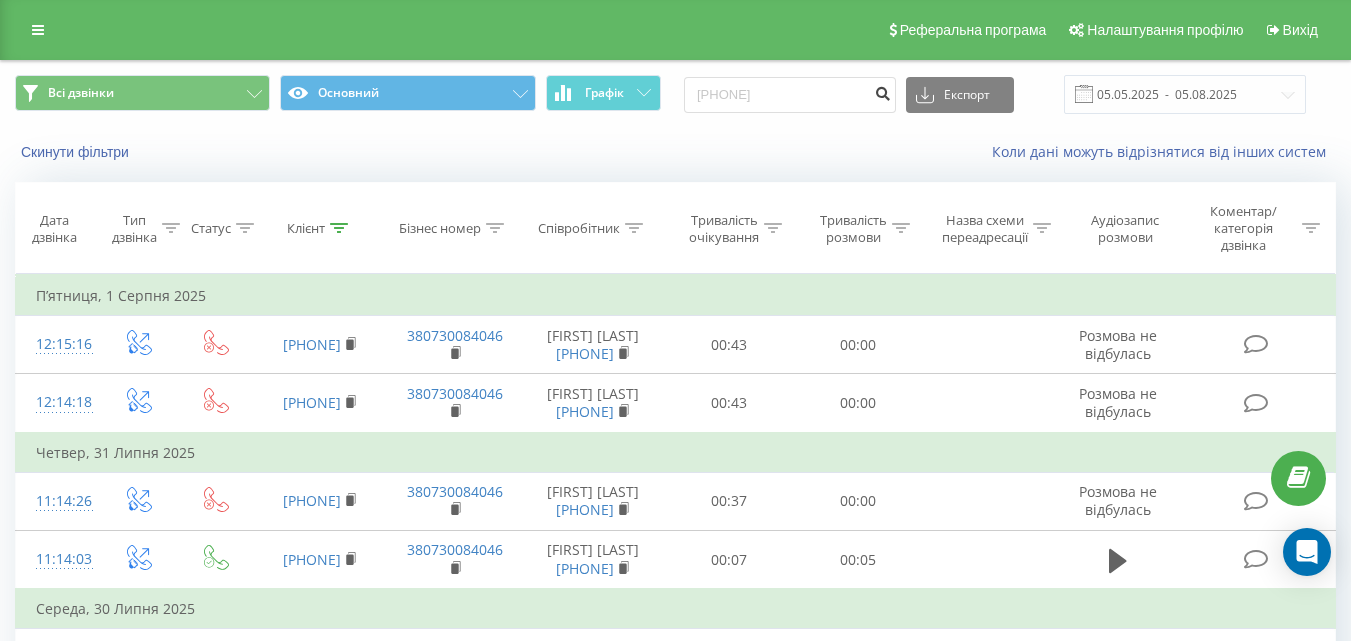 click at bounding box center [882, 95] 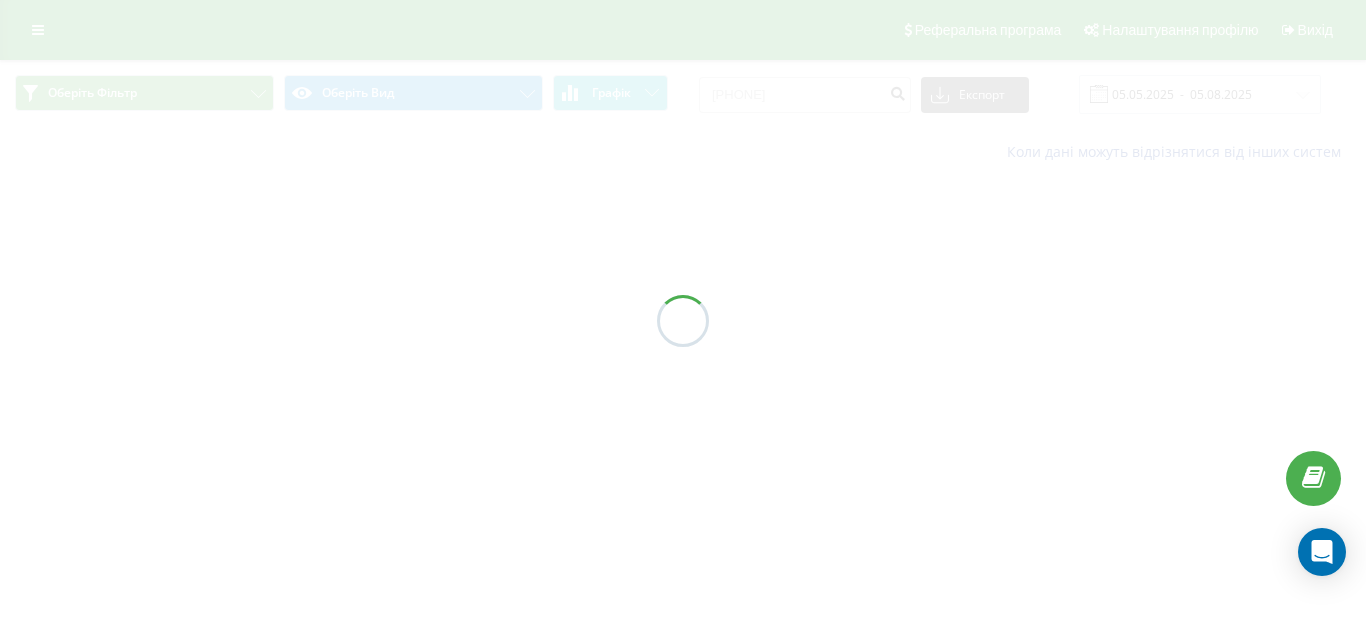 scroll, scrollTop: 0, scrollLeft: 0, axis: both 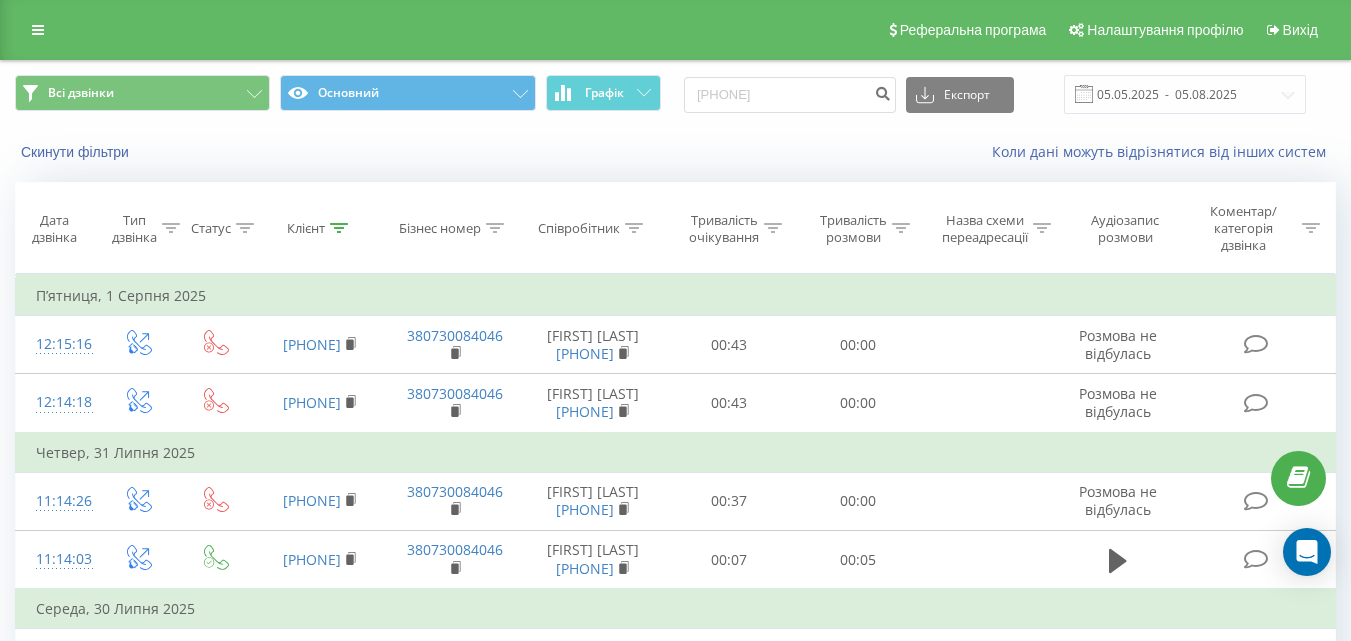 click at bounding box center (38, 30) 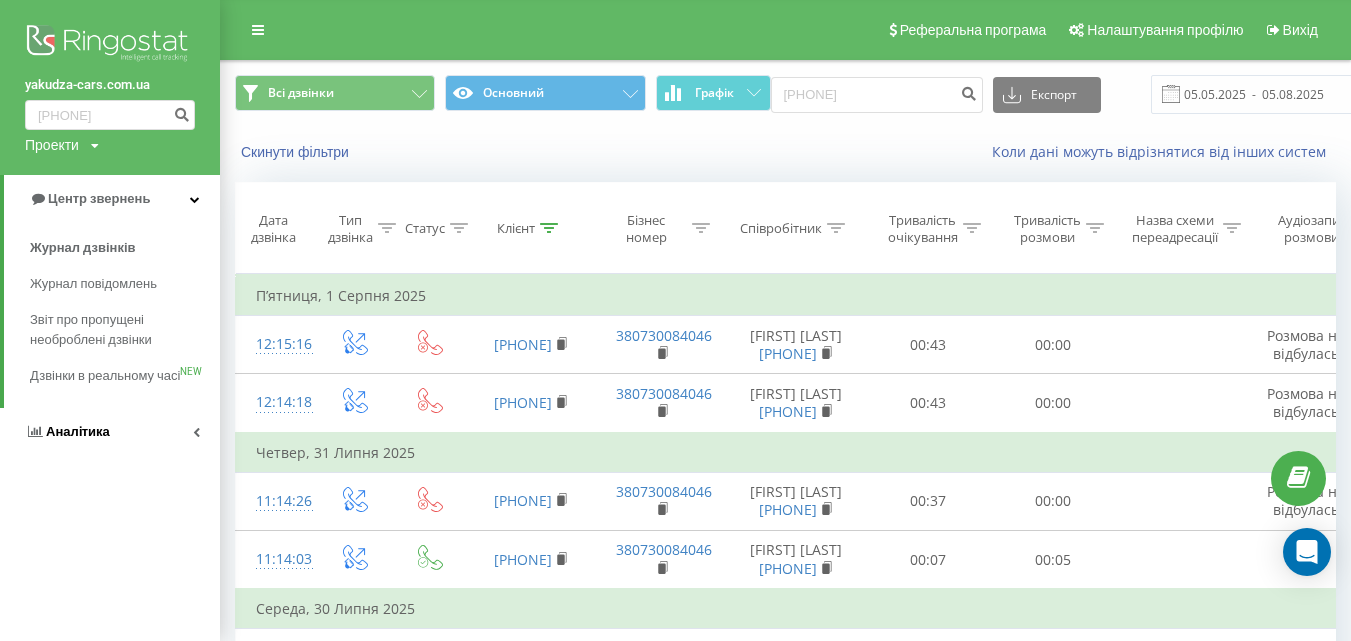 click on "Аналiтика" at bounding box center (110, 432) 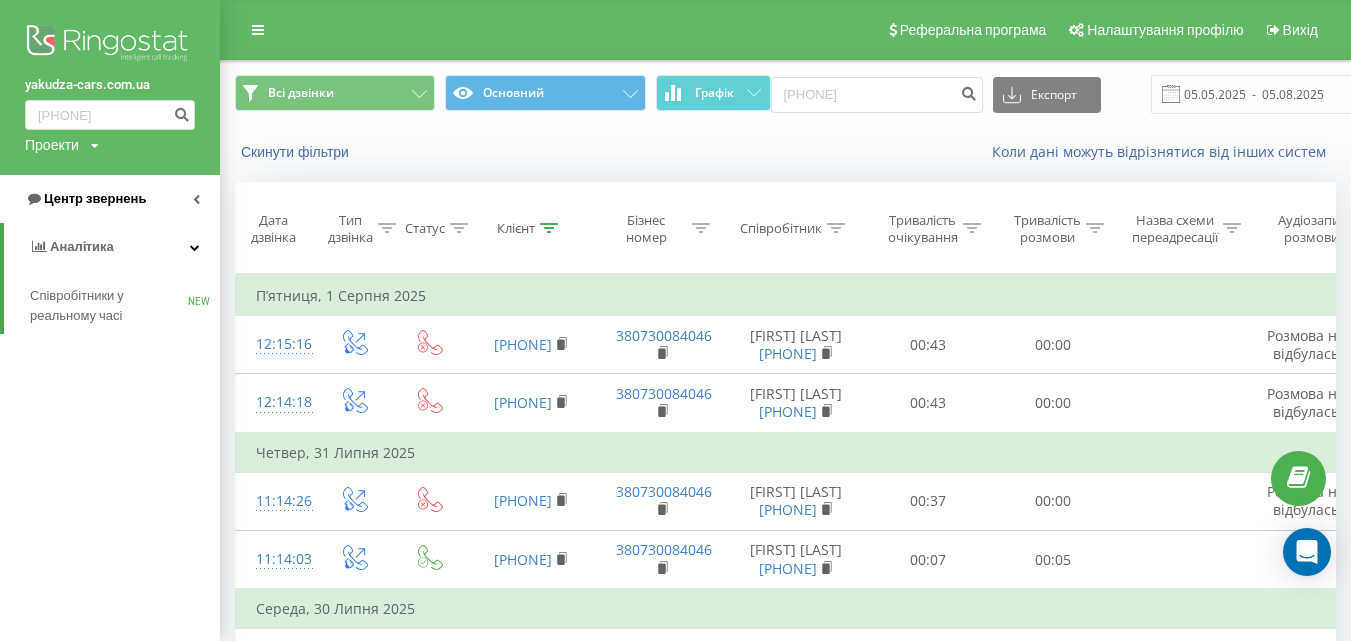 click on "Центр звернень" at bounding box center [110, 199] 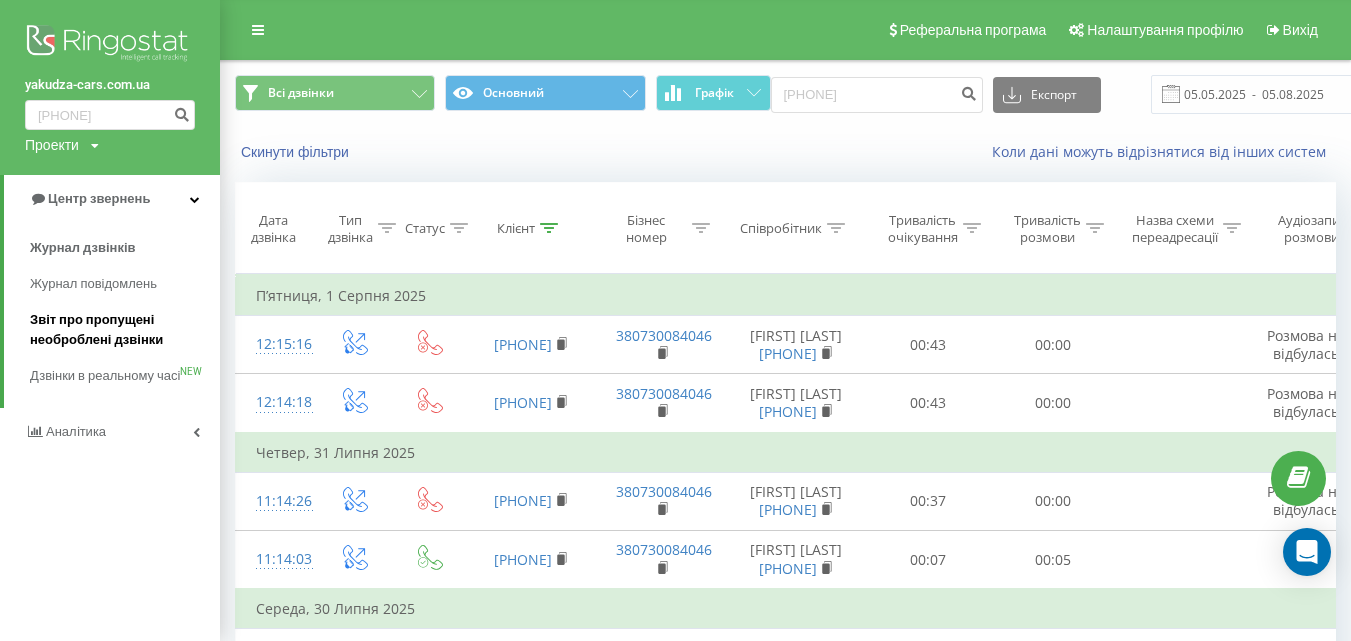click on "Звіт про пропущені необроблені дзвінки" at bounding box center (125, 330) 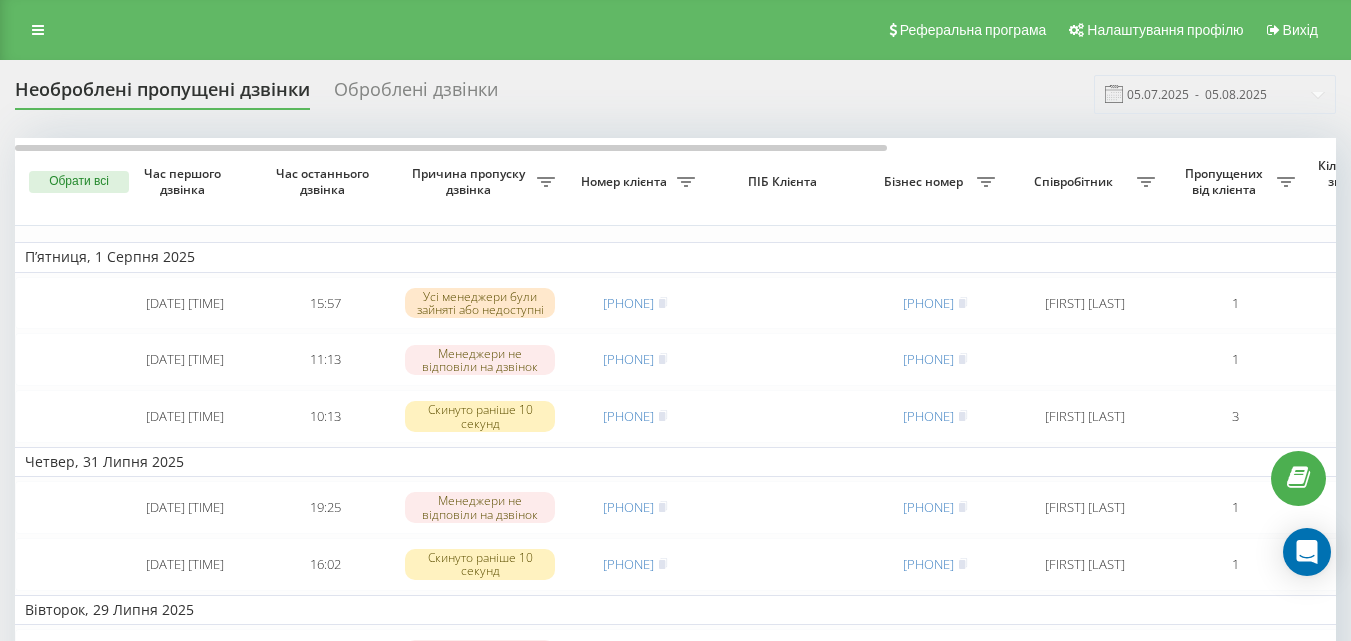 scroll, scrollTop: 0, scrollLeft: 0, axis: both 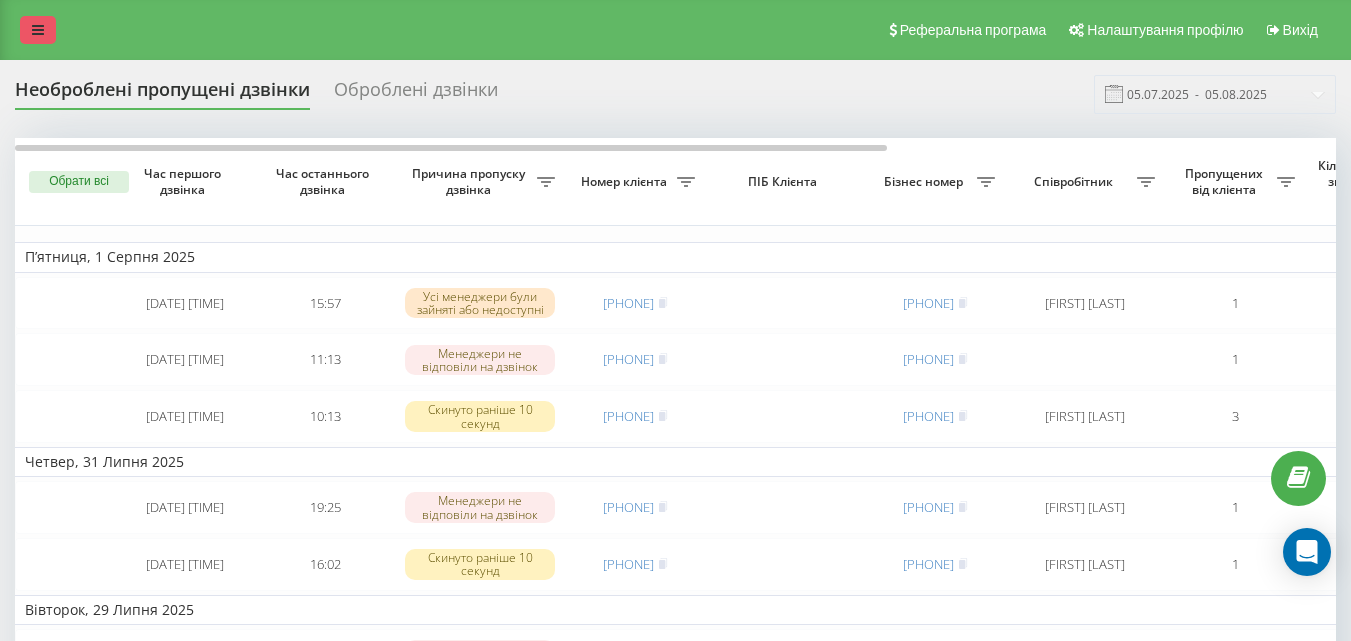 click at bounding box center [38, 30] 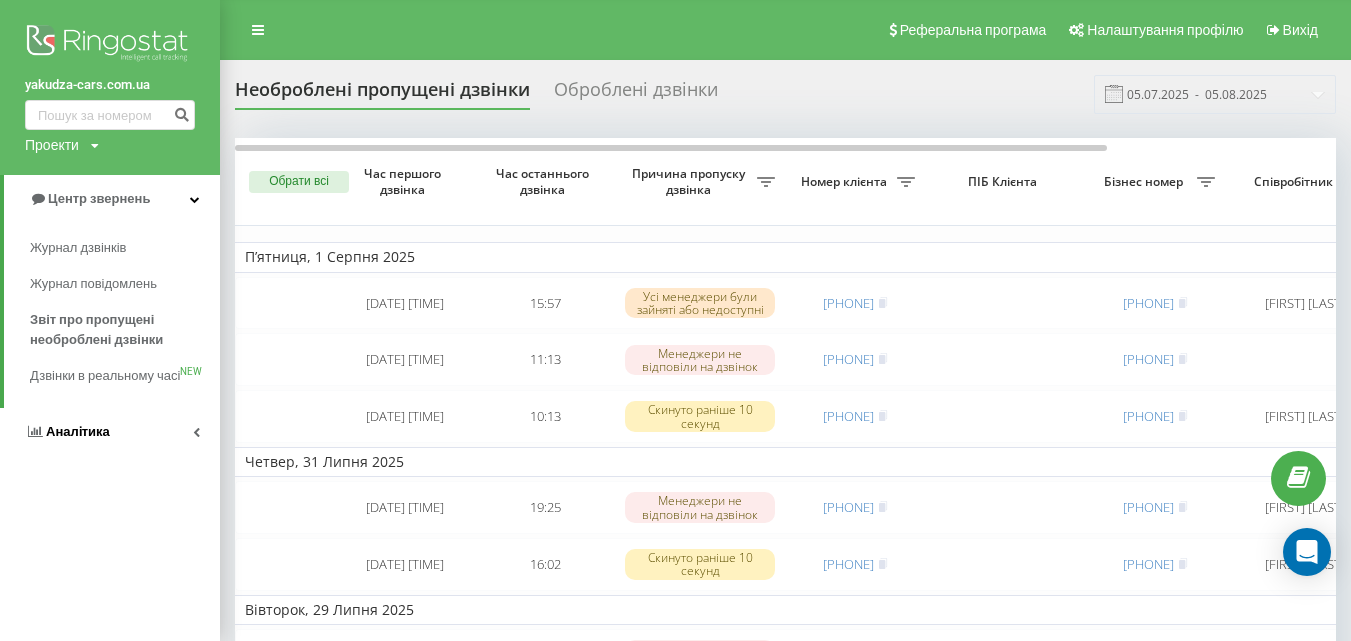 click on "Аналiтика" at bounding box center (110, 432) 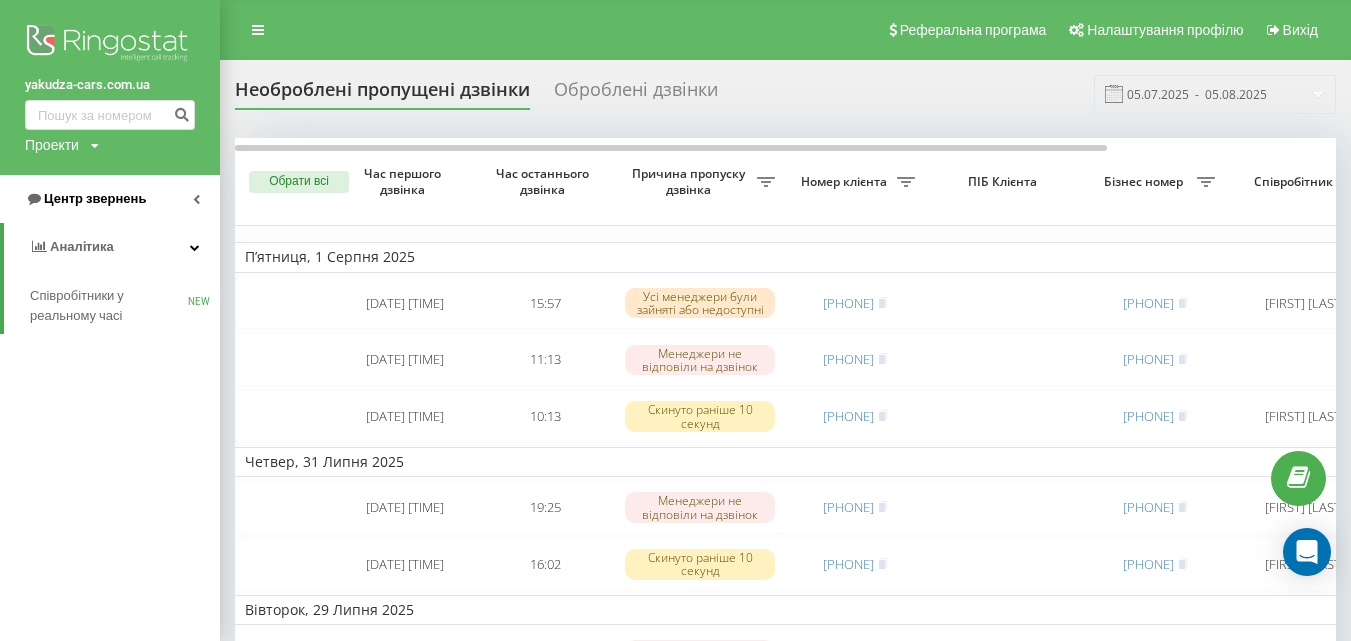 click on "Центр звернень" at bounding box center [110, 199] 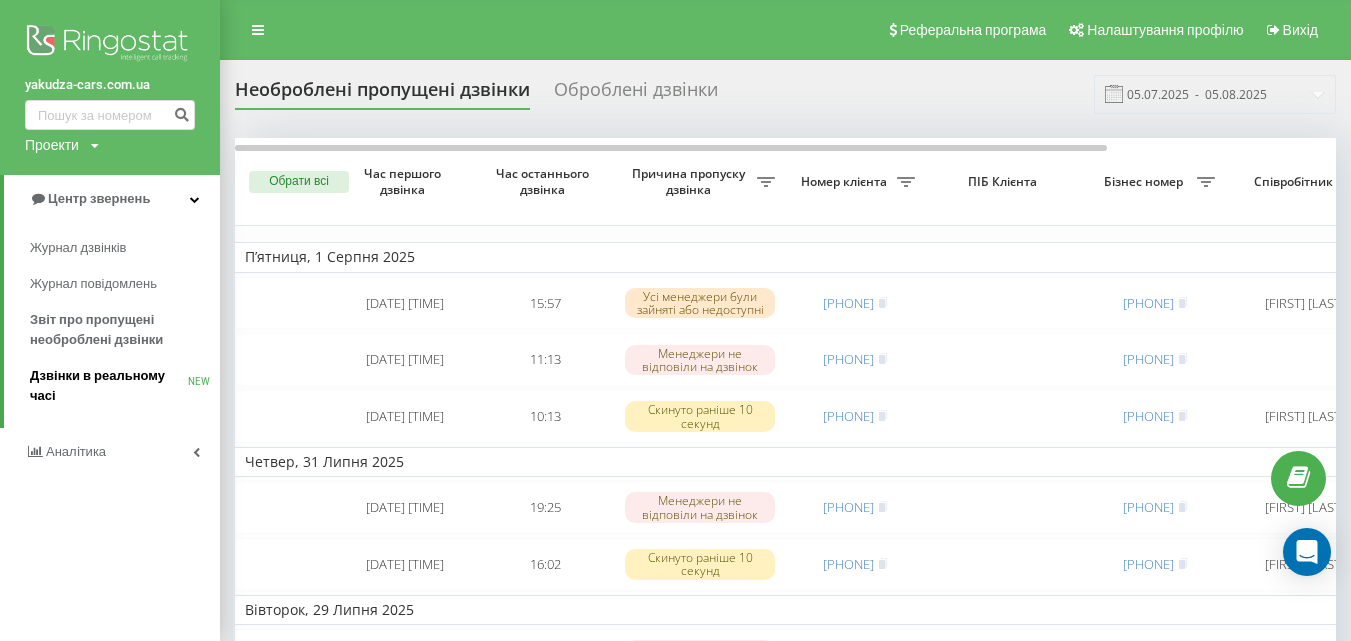 click on "Дзвінки в реальному часі" at bounding box center [109, 386] 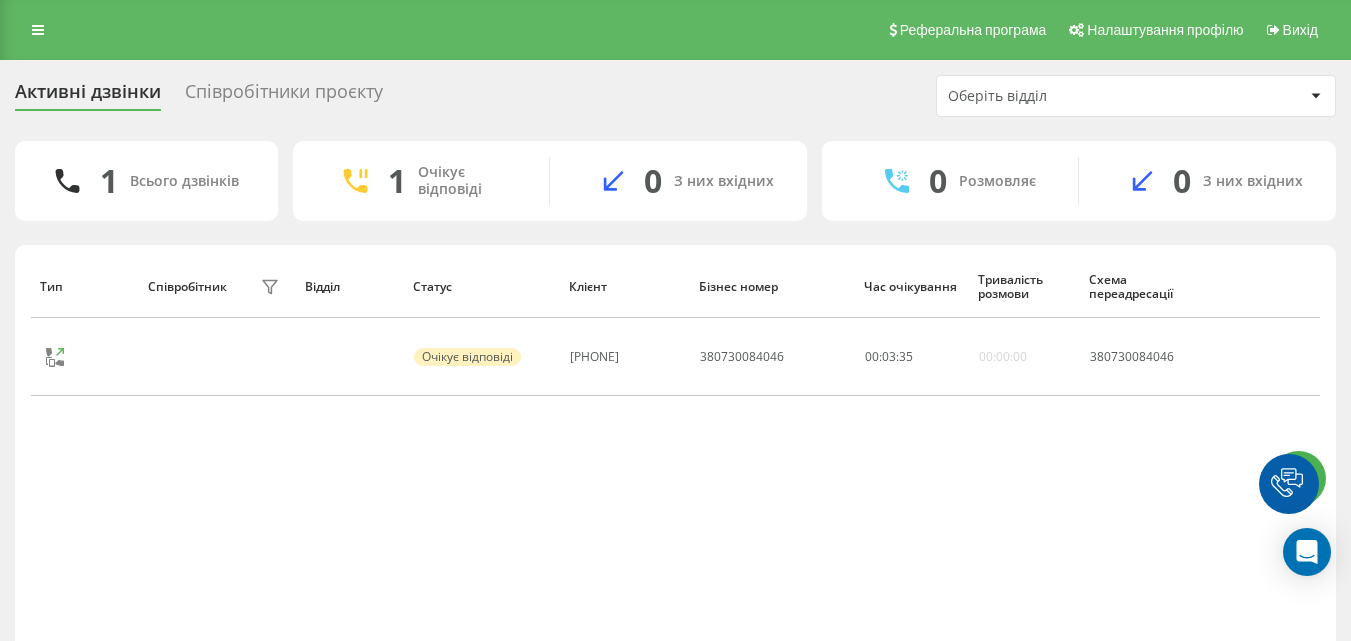 scroll, scrollTop: 0, scrollLeft: 0, axis: both 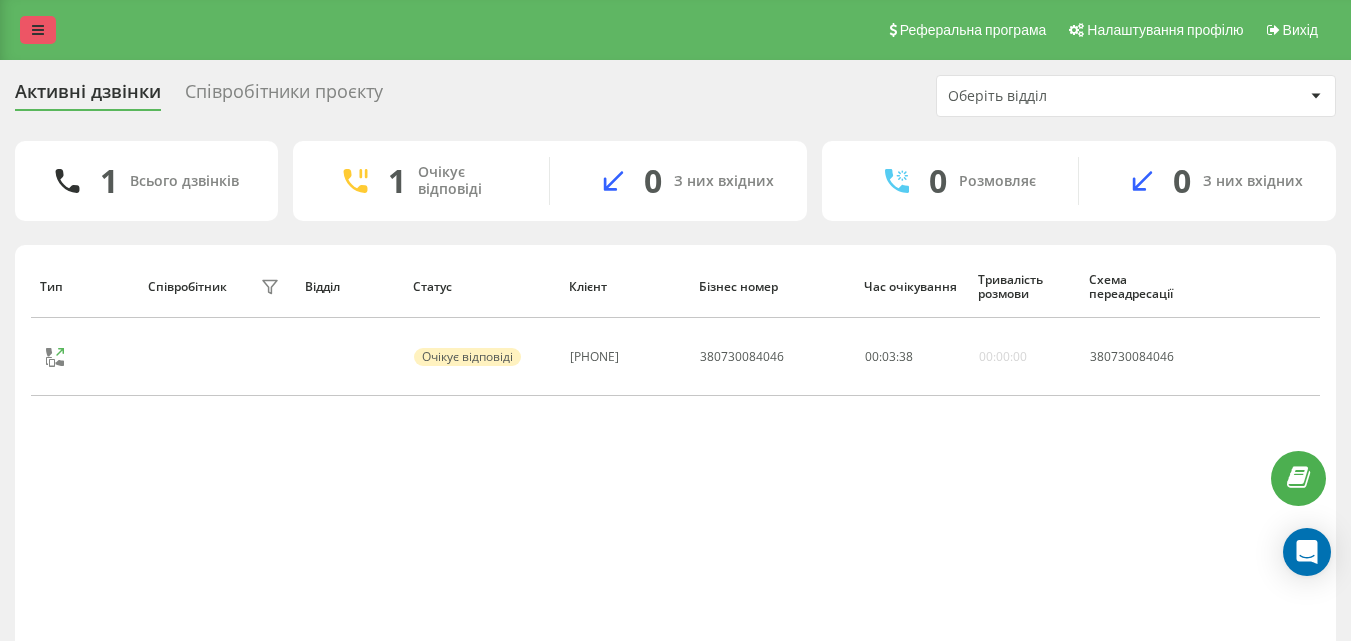 click at bounding box center [38, 30] 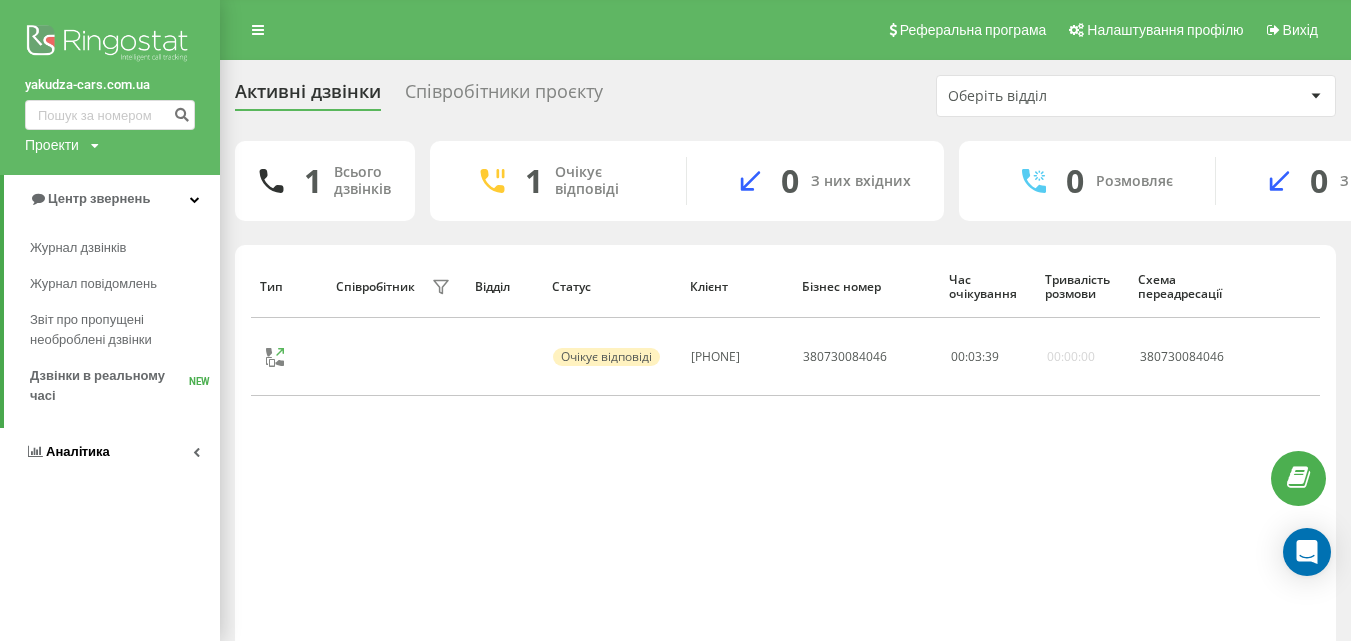 click on "Аналiтика" at bounding box center (78, 451) 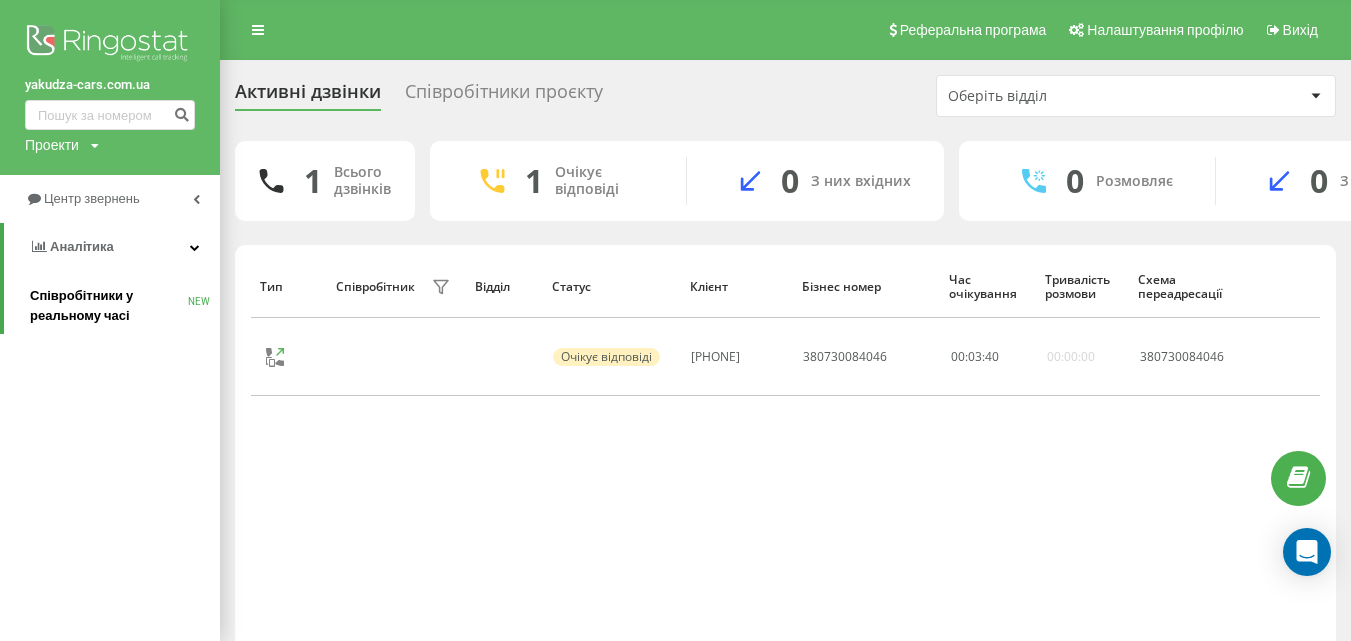 click on "Співробітники у реальному часі" at bounding box center (109, 306) 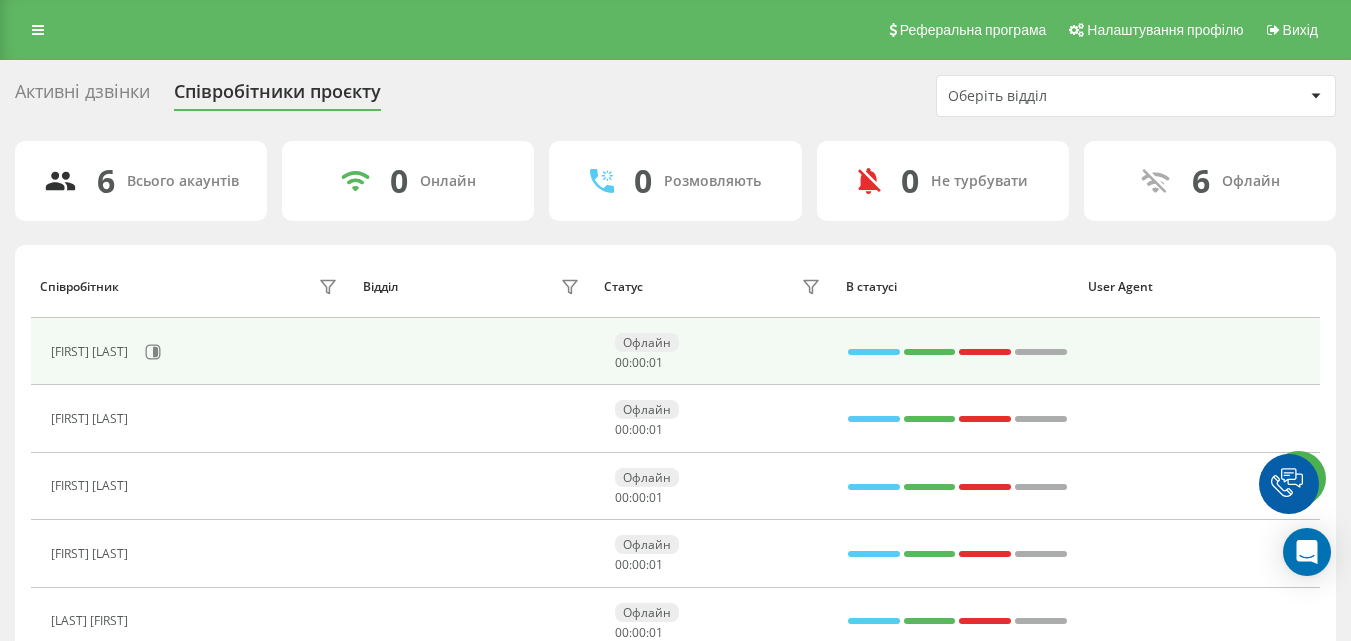 scroll, scrollTop: 0, scrollLeft: 0, axis: both 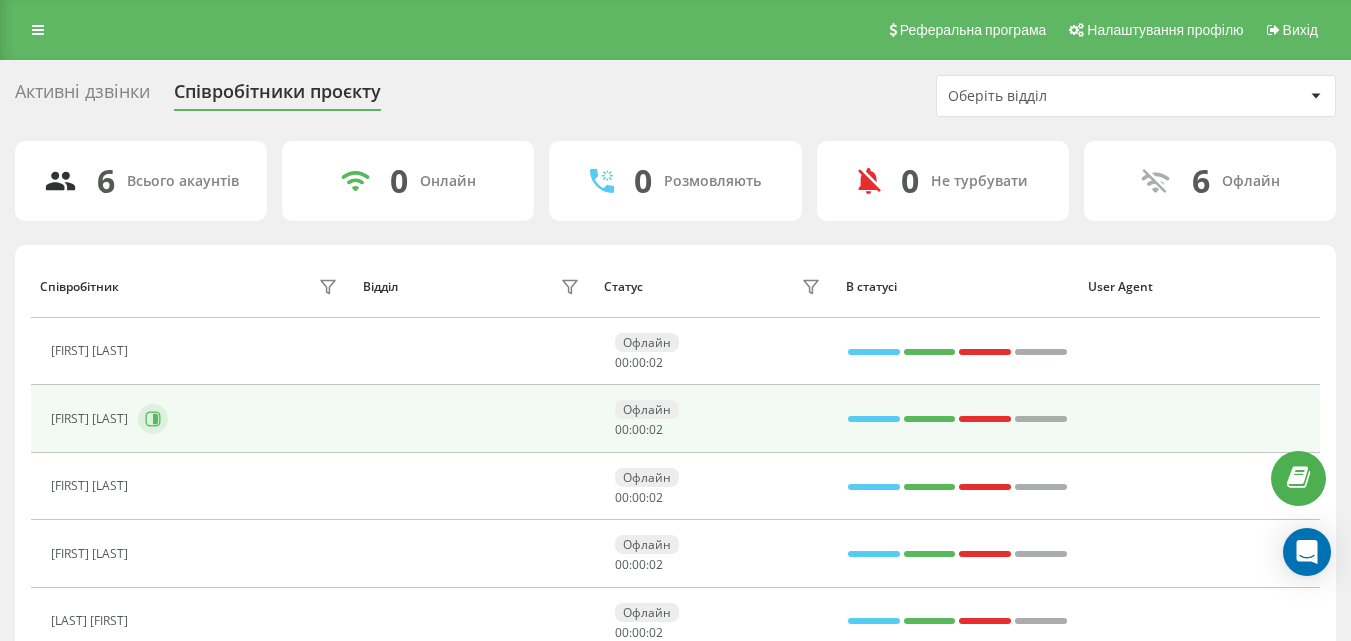 click 